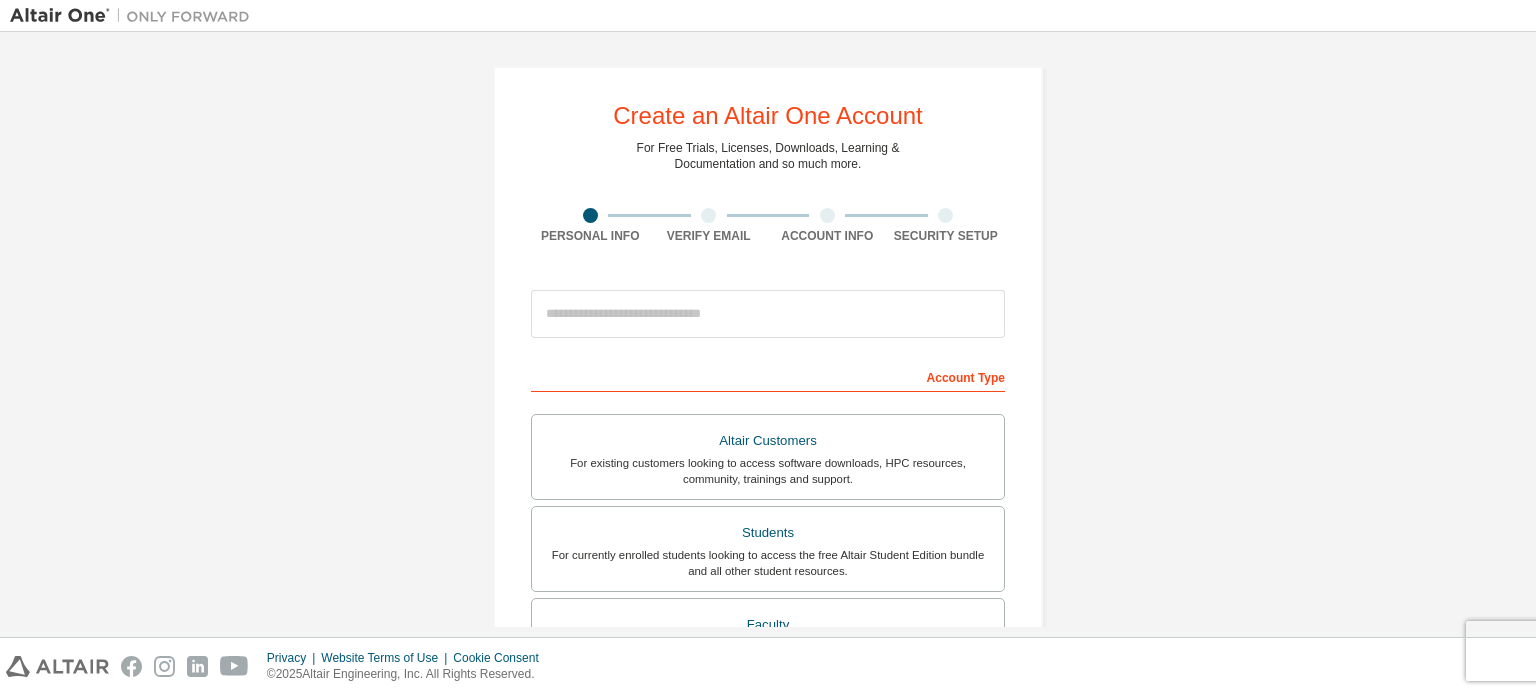 scroll, scrollTop: 0, scrollLeft: 0, axis: both 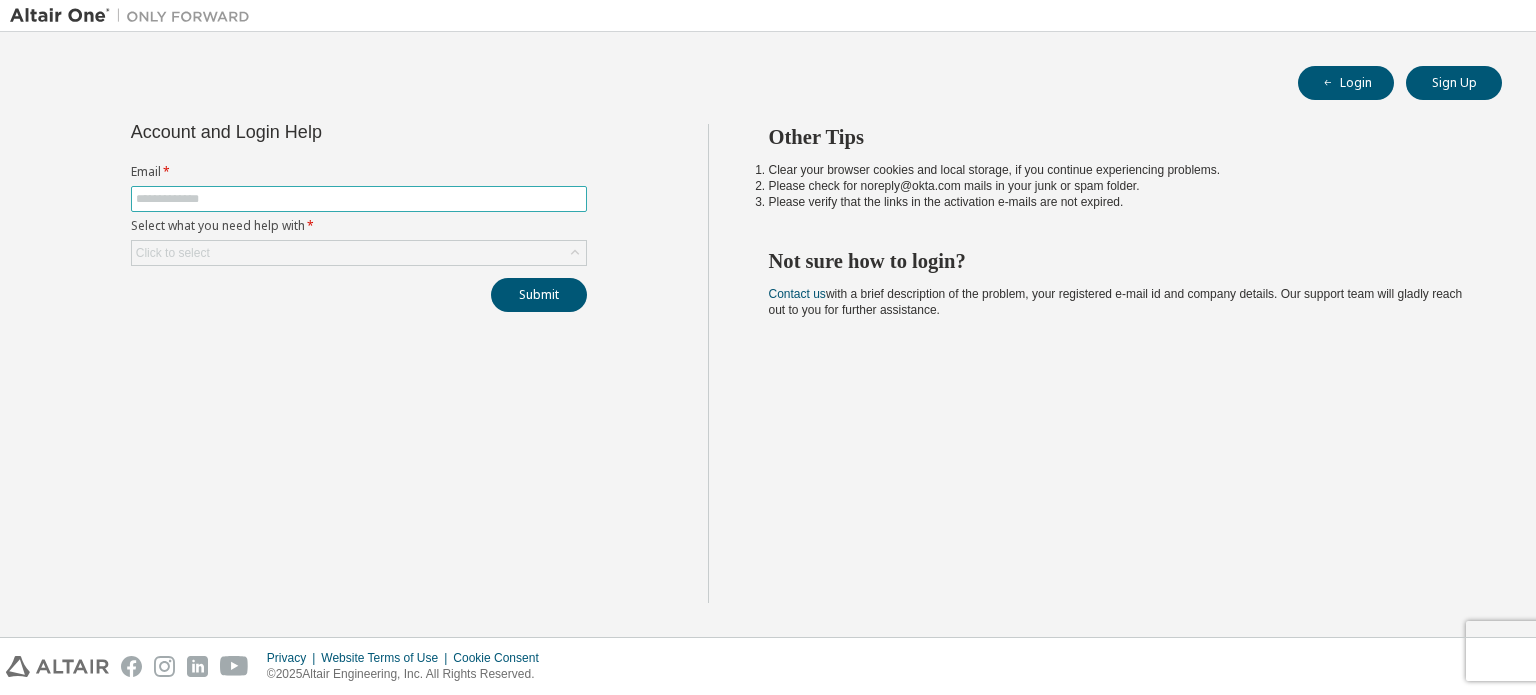 click at bounding box center [359, 199] 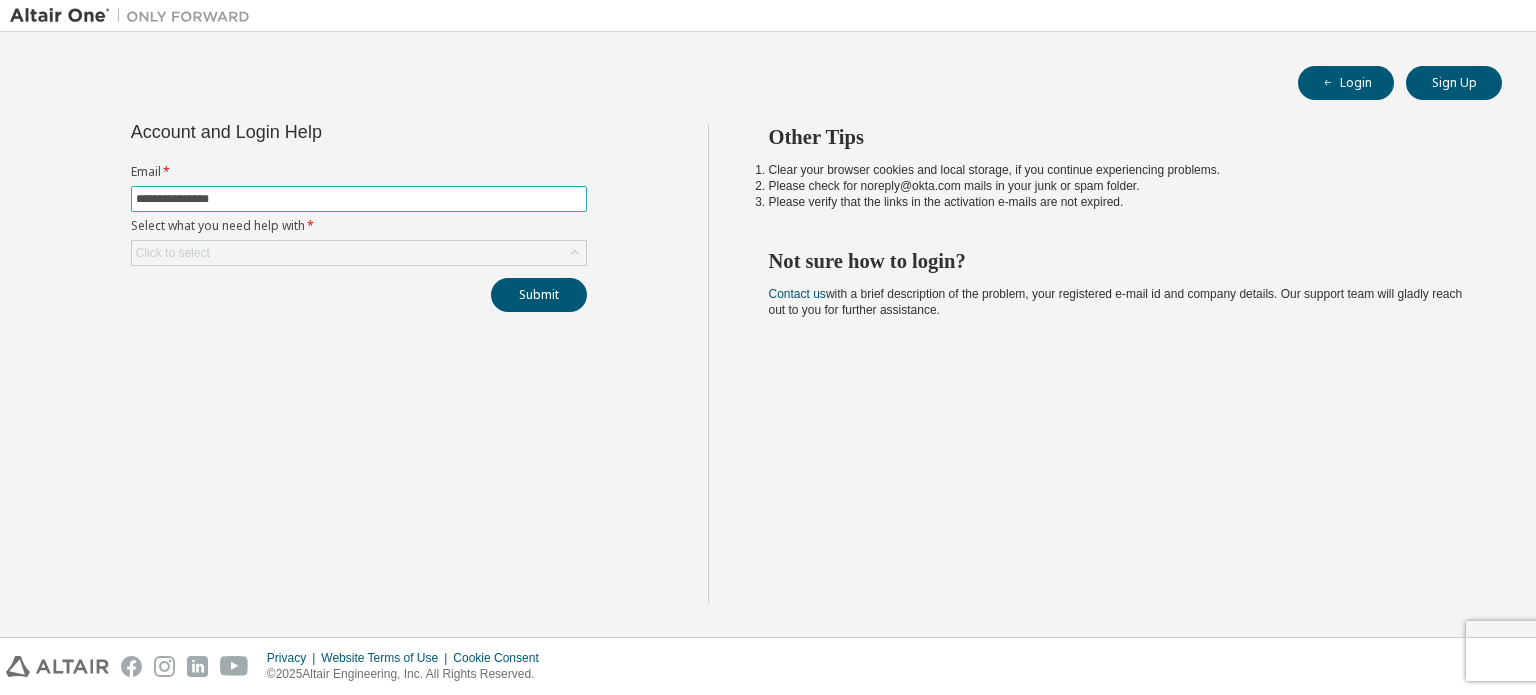 type on "**********" 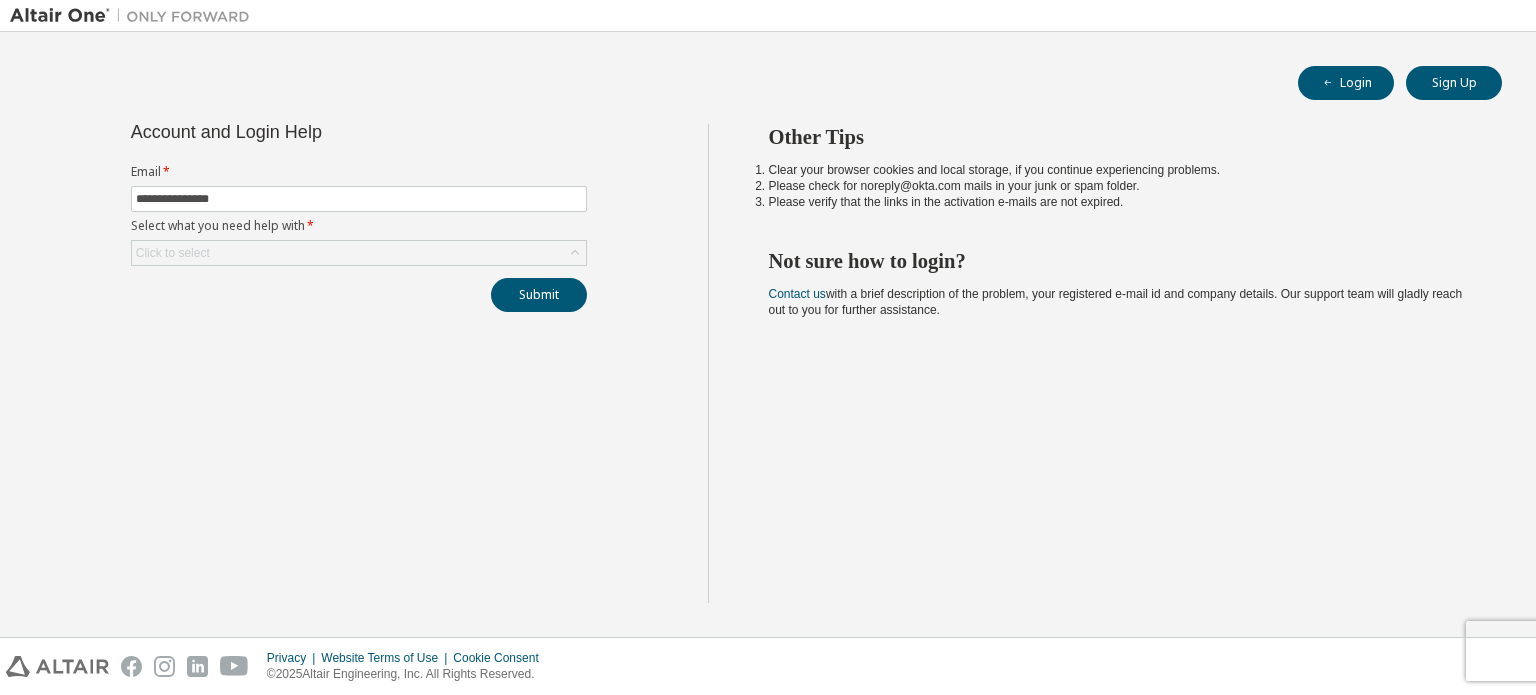 click on "**********" at bounding box center (359, 363) 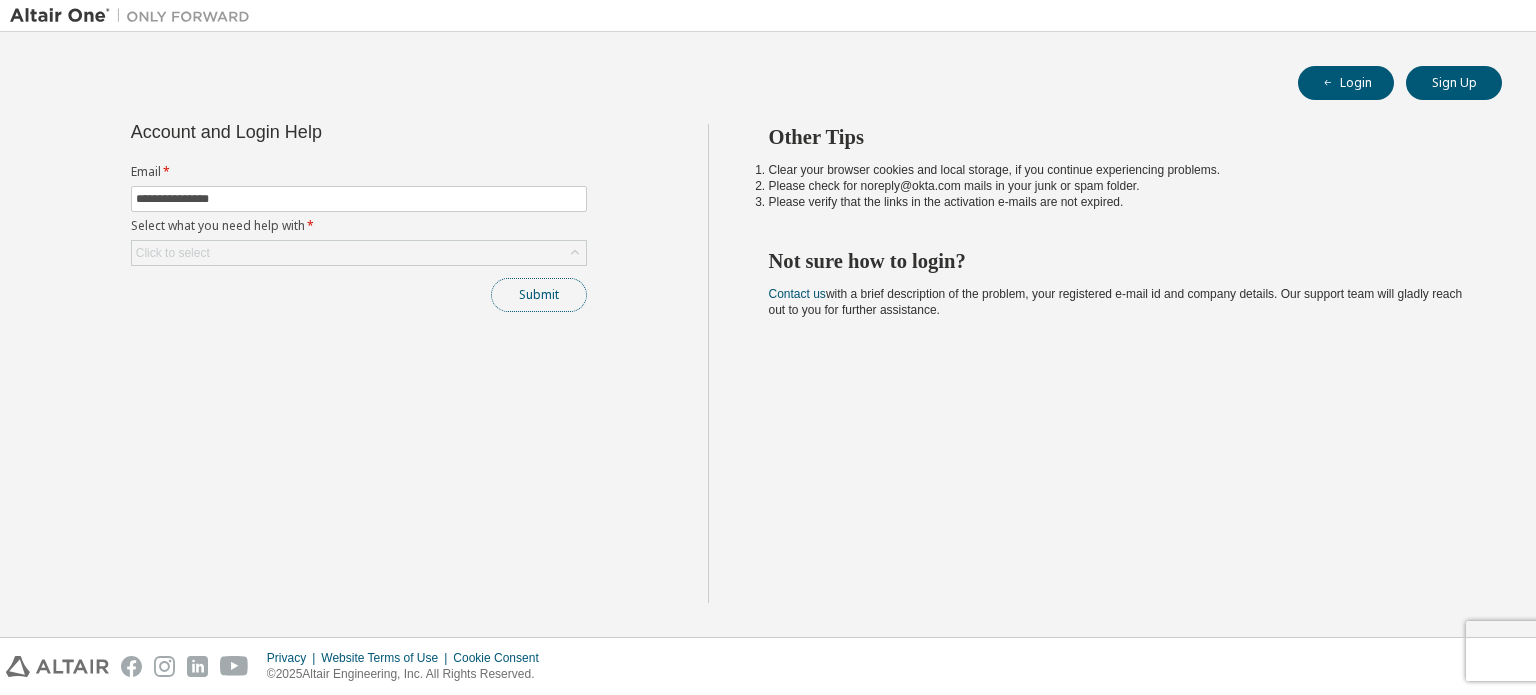 click on "Submit" at bounding box center (539, 295) 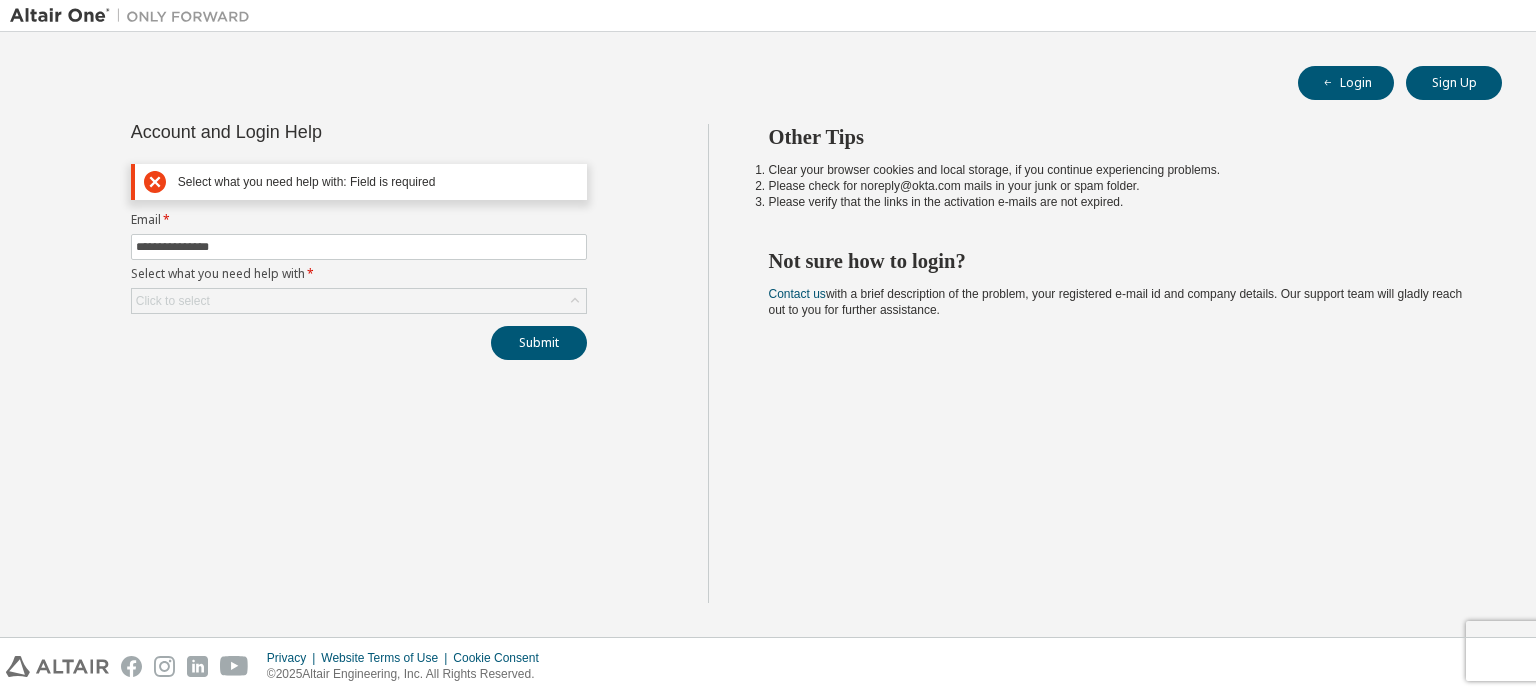 click on "Select what you need help with: Field is required" at bounding box center (378, 182) 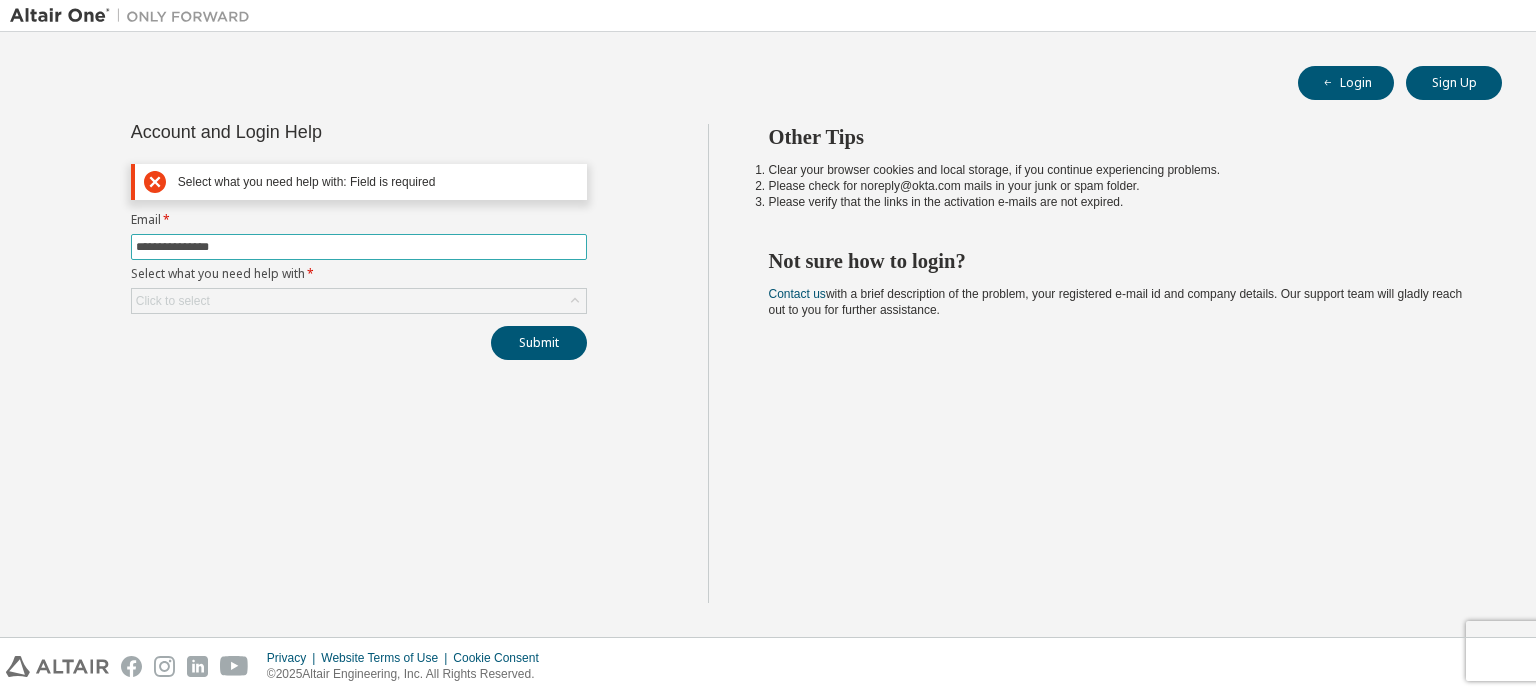 click on "**********" at bounding box center (359, 247) 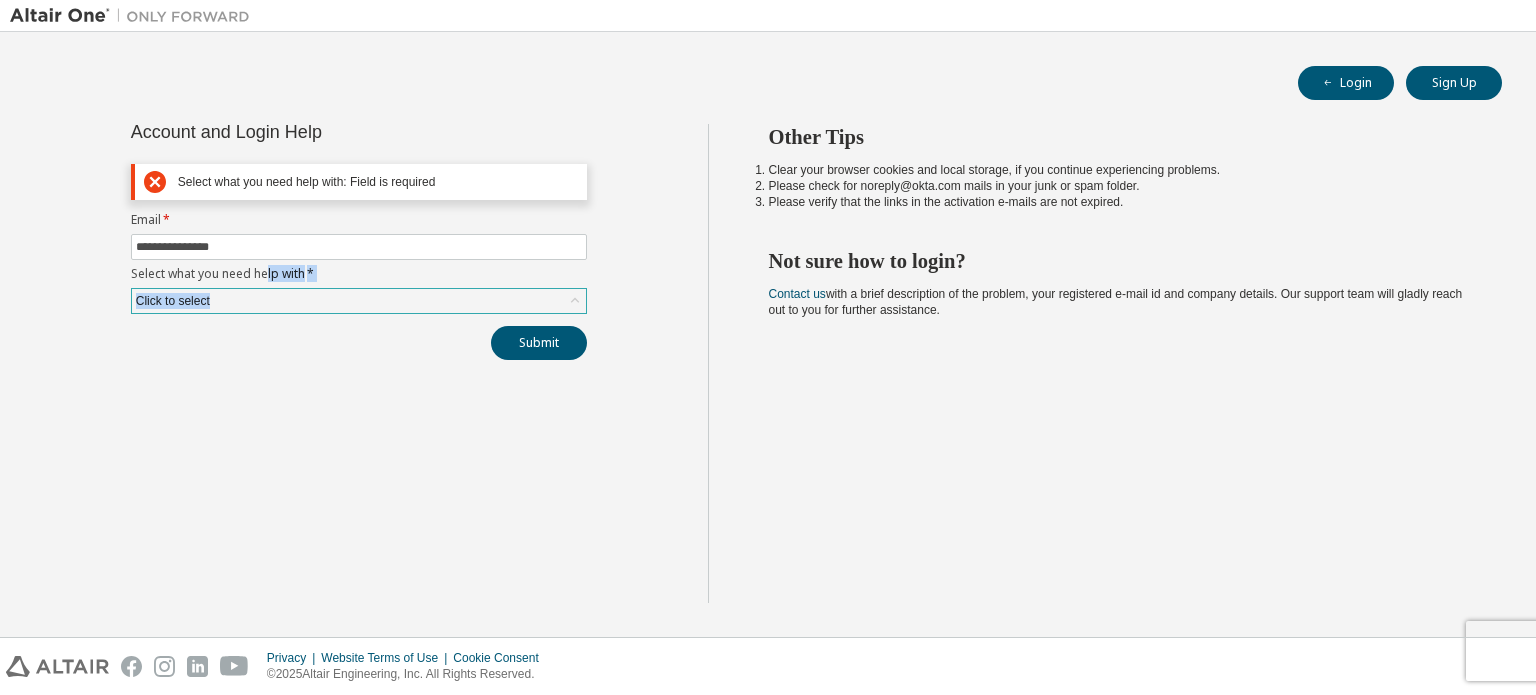 click on "**********" at bounding box center [359, 263] 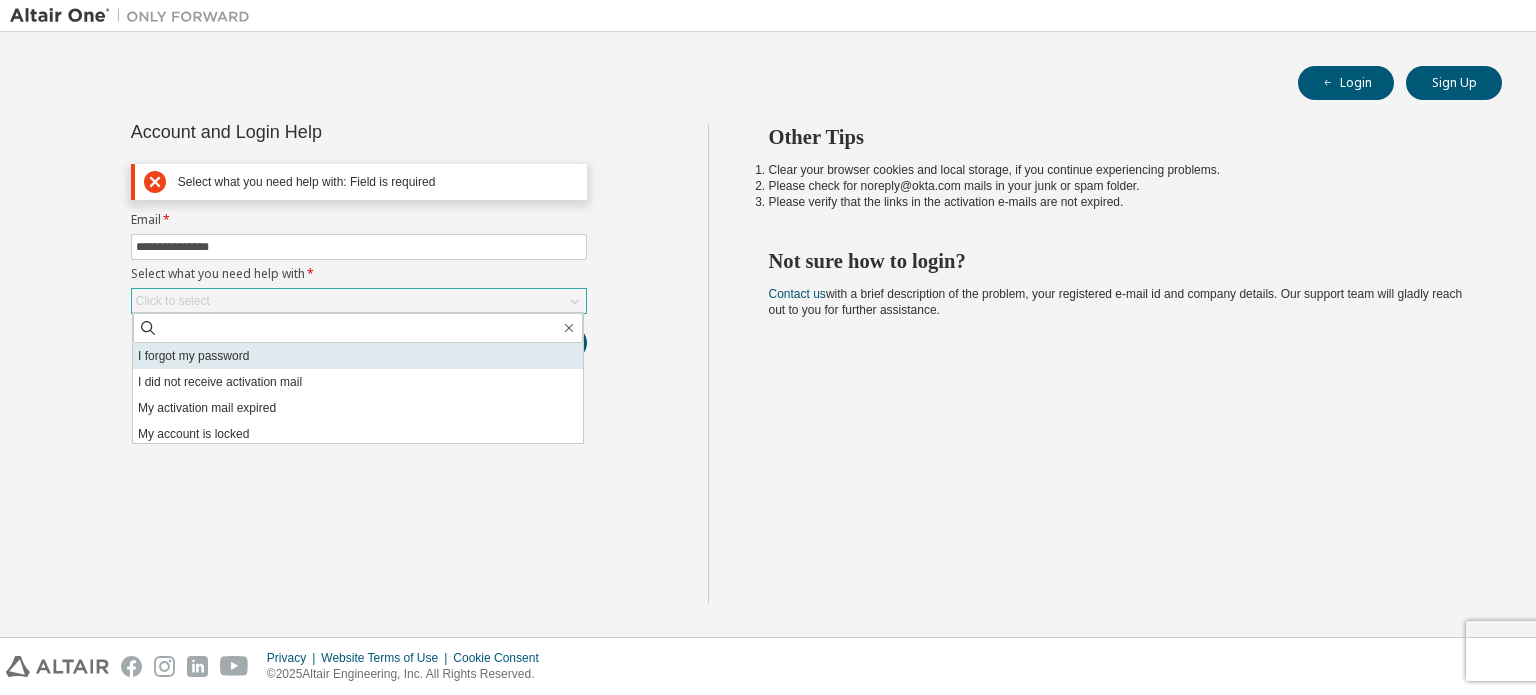 click on "I forgot my password" at bounding box center (358, 356) 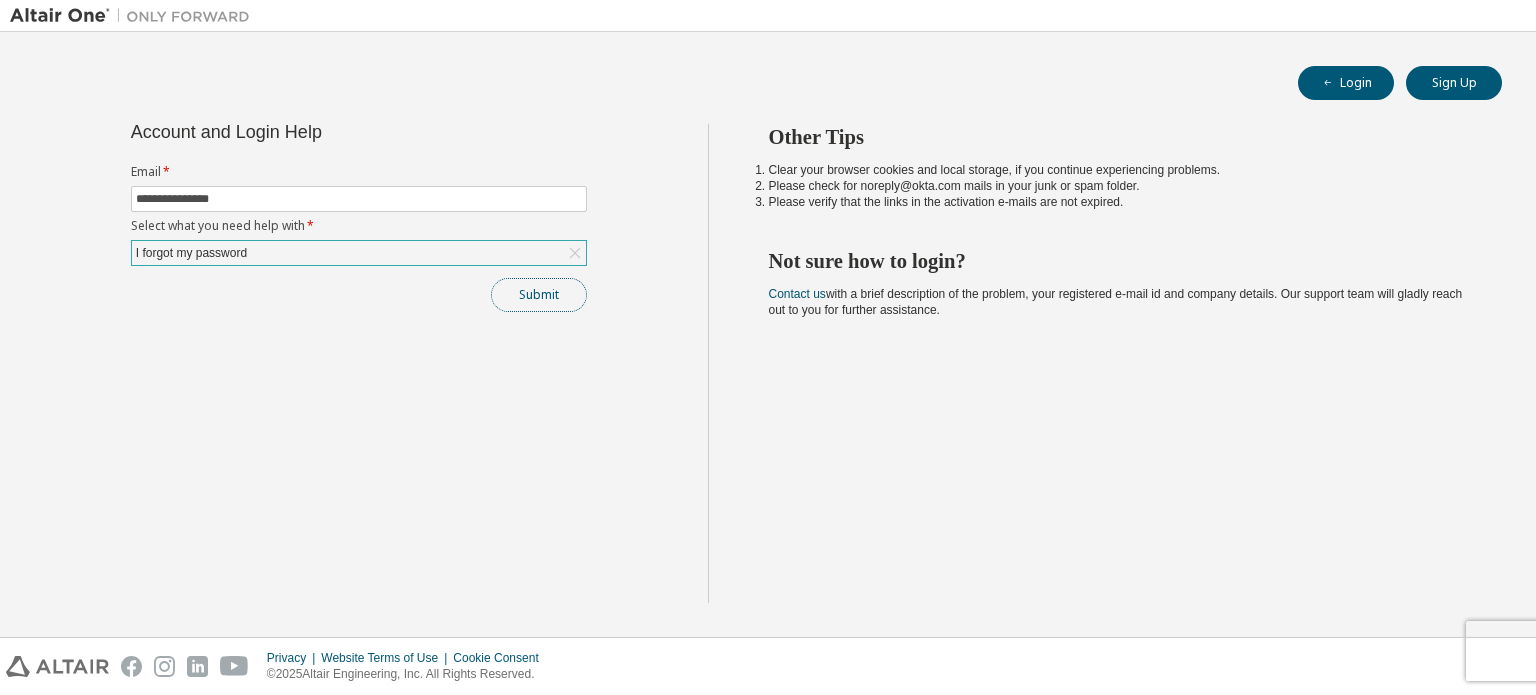 click on "Submit" at bounding box center [539, 295] 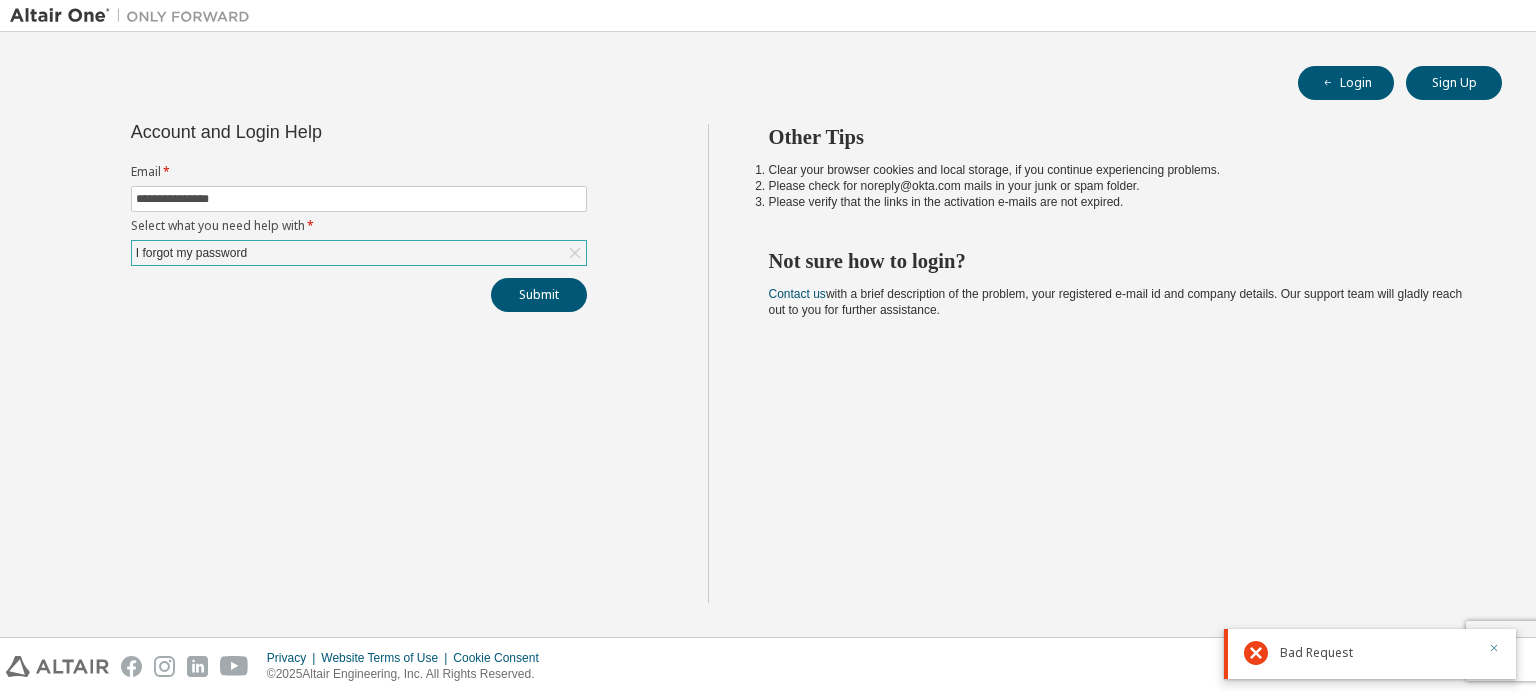 click 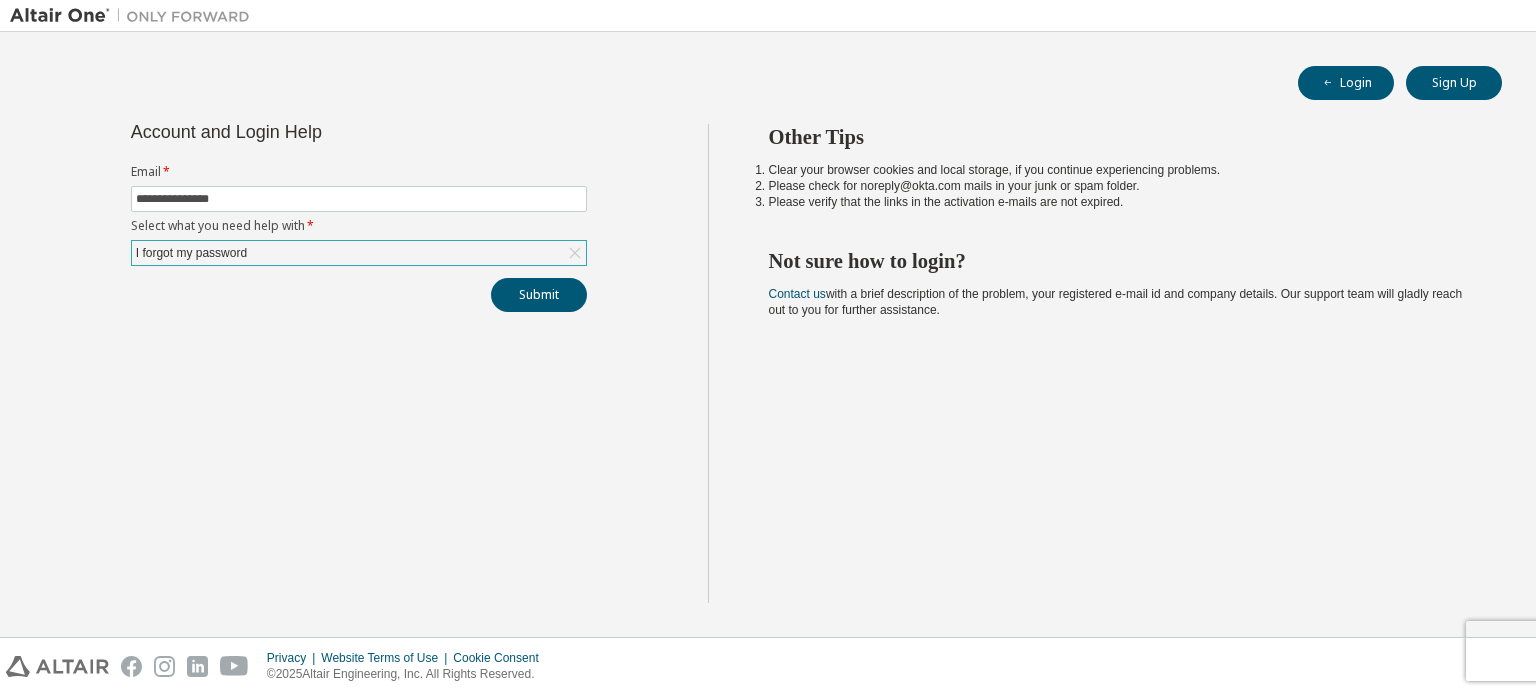 click on "Other Tips Clear your browser cookies and local storage, if you continue experiencing problems. Please check for noreply@example.com mails in your junk or spam folder. Please verify that the links in the activation e-mails are not expired. Not sure how to login? Contact us with a brief description of the problem, your registered e-mail id and company details. Our support team will gladly reach out to you for further assistance." at bounding box center [1117, 363] 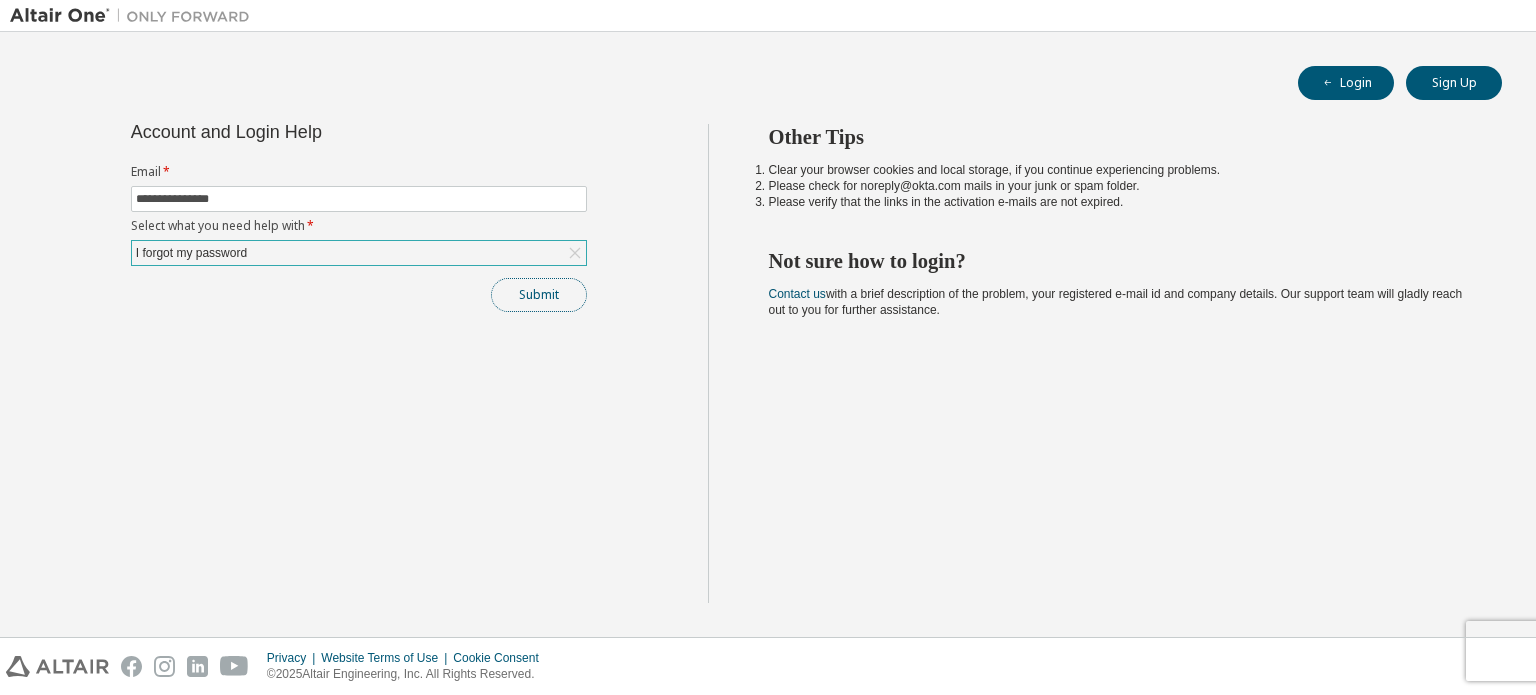 click on "Submit" at bounding box center (539, 295) 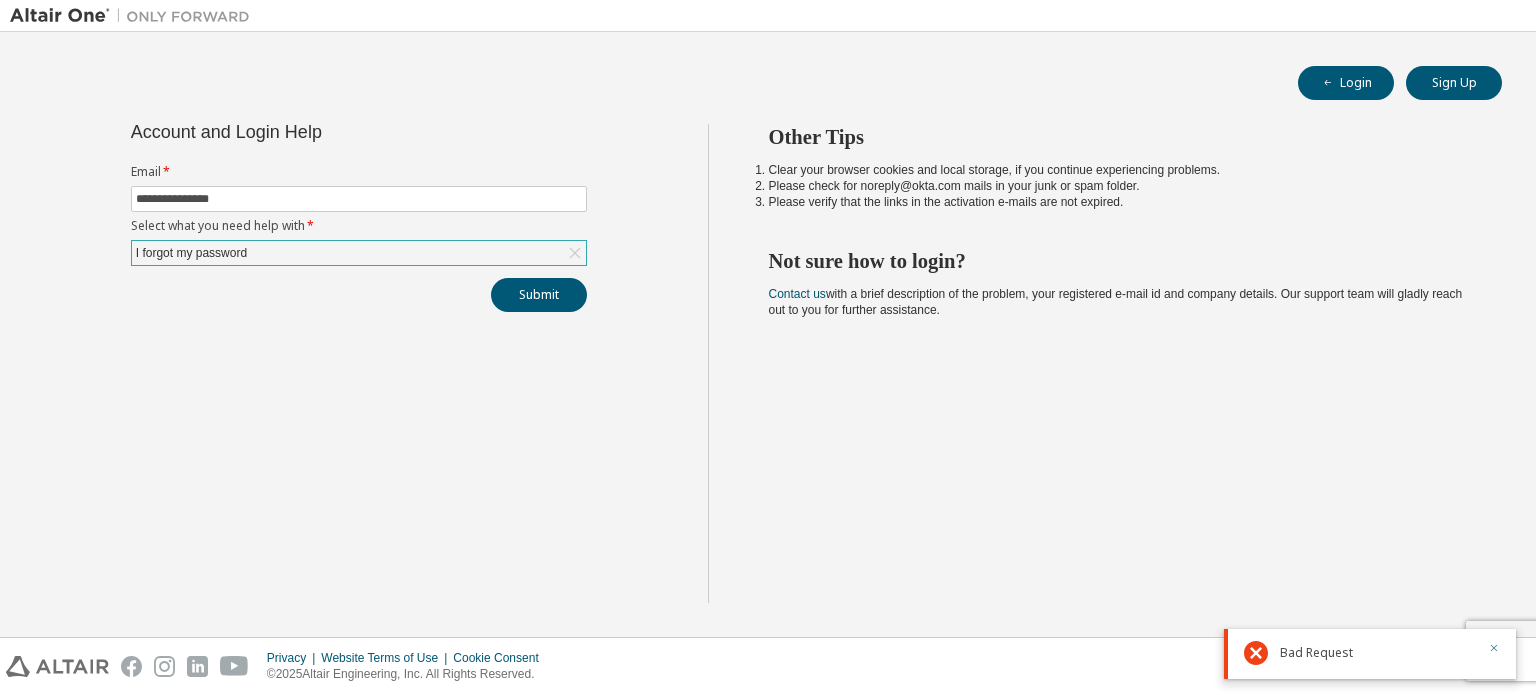 click 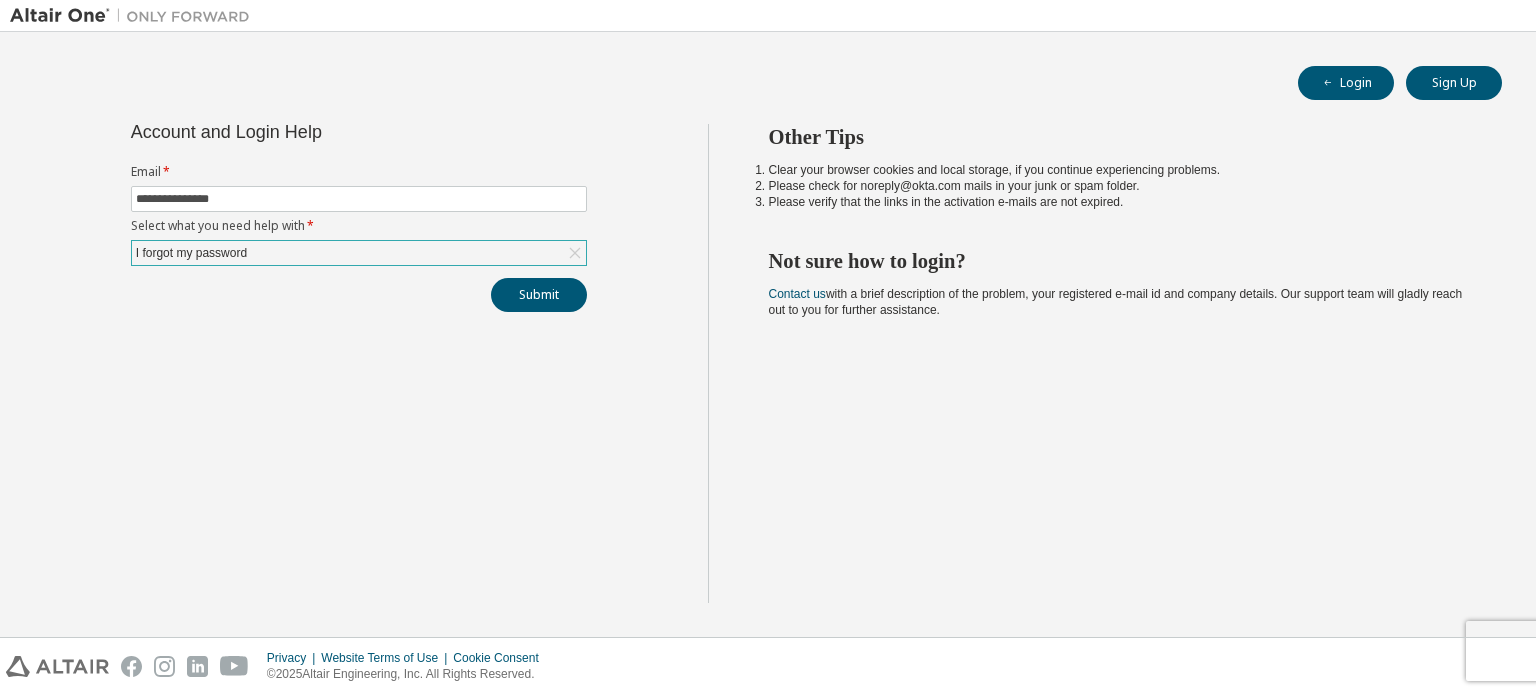 click on "Privacy Website Terms of Use Cookie Consent ©  2025  Altair Engineering, Inc. All Rights Reserved." at bounding box center (768, 666) 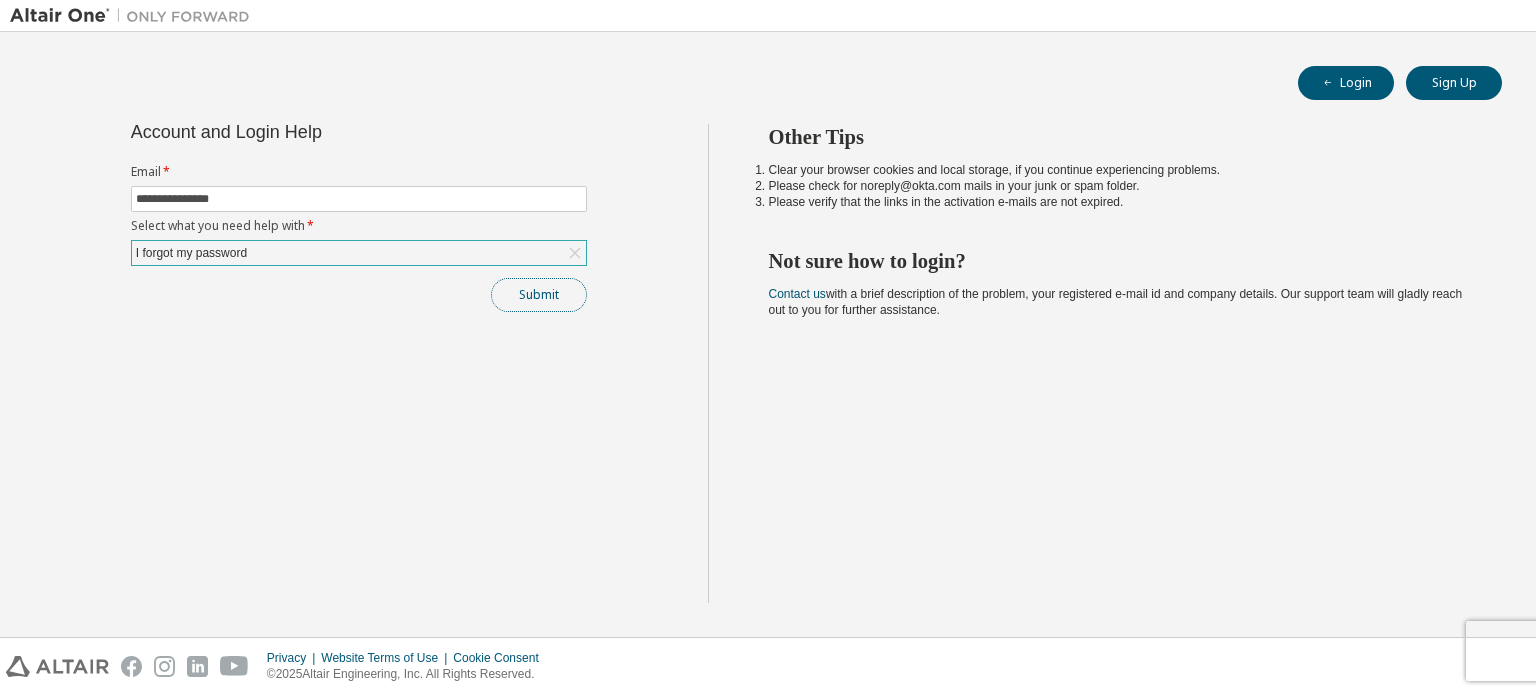 click on "Submit" at bounding box center [539, 295] 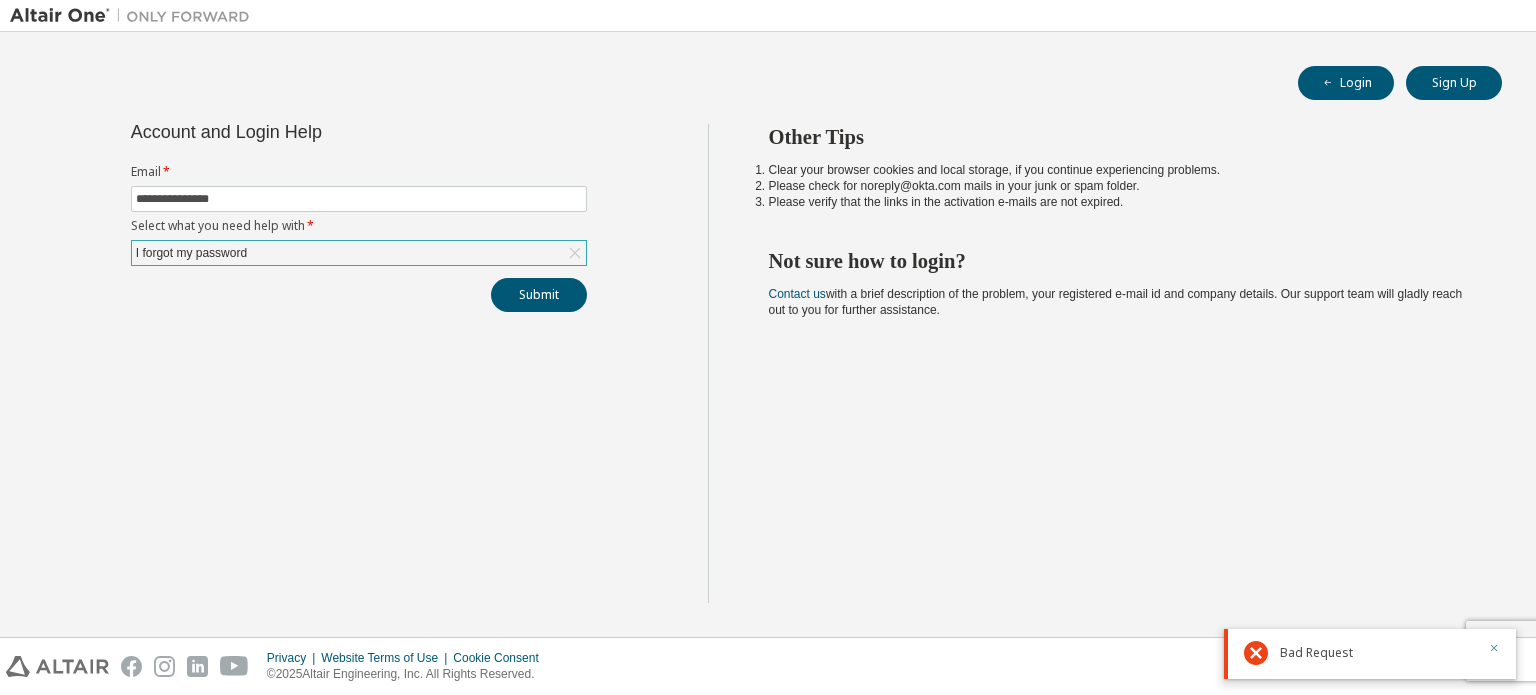 click 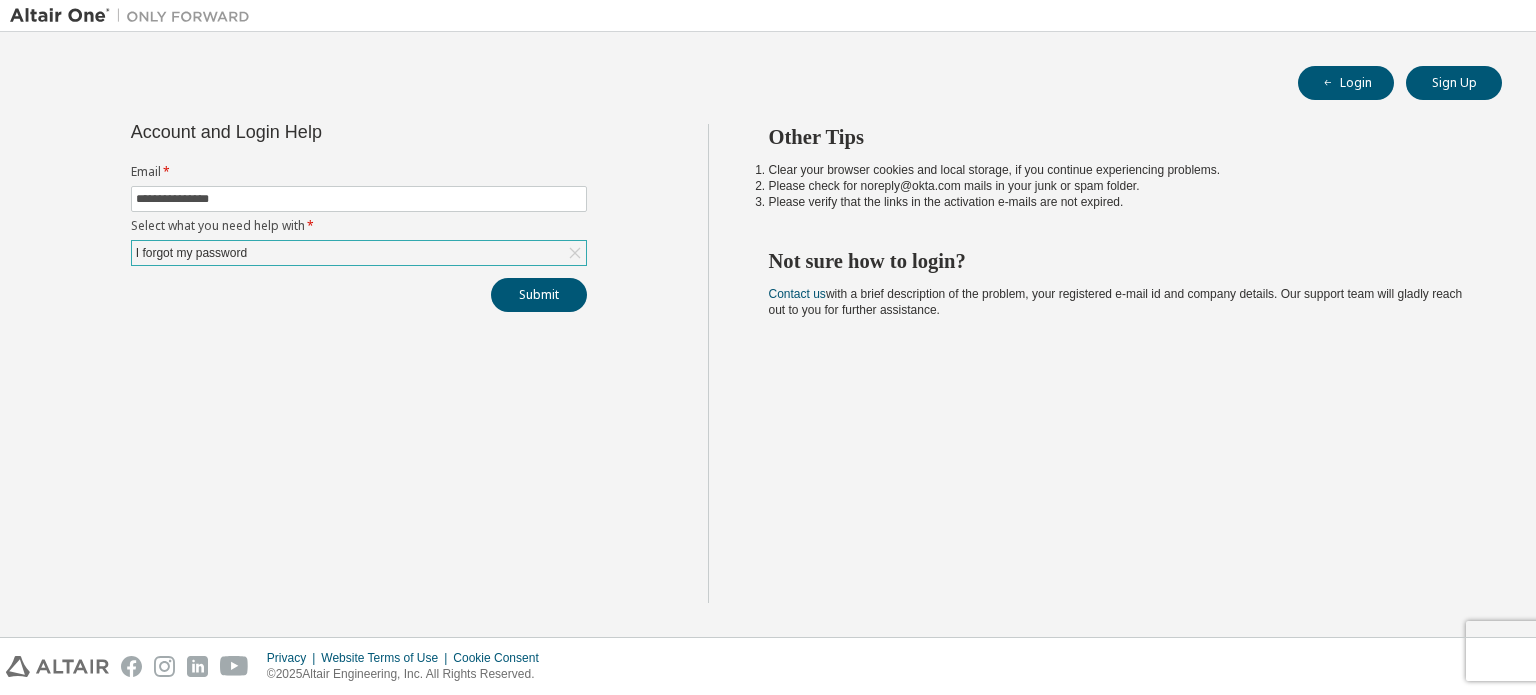 click on "Other Tips Clear your browser cookies and local storage, if you continue experiencing problems. Please check for noreply@example.com mails in your junk or spam folder. Please verify that the links in the activation e-mails are not expired. Not sure how to login? Contact us with a brief description of the problem, your registered e-mail id and company details. Our support team will gladly reach out to you for further assistance." at bounding box center (1117, 363) 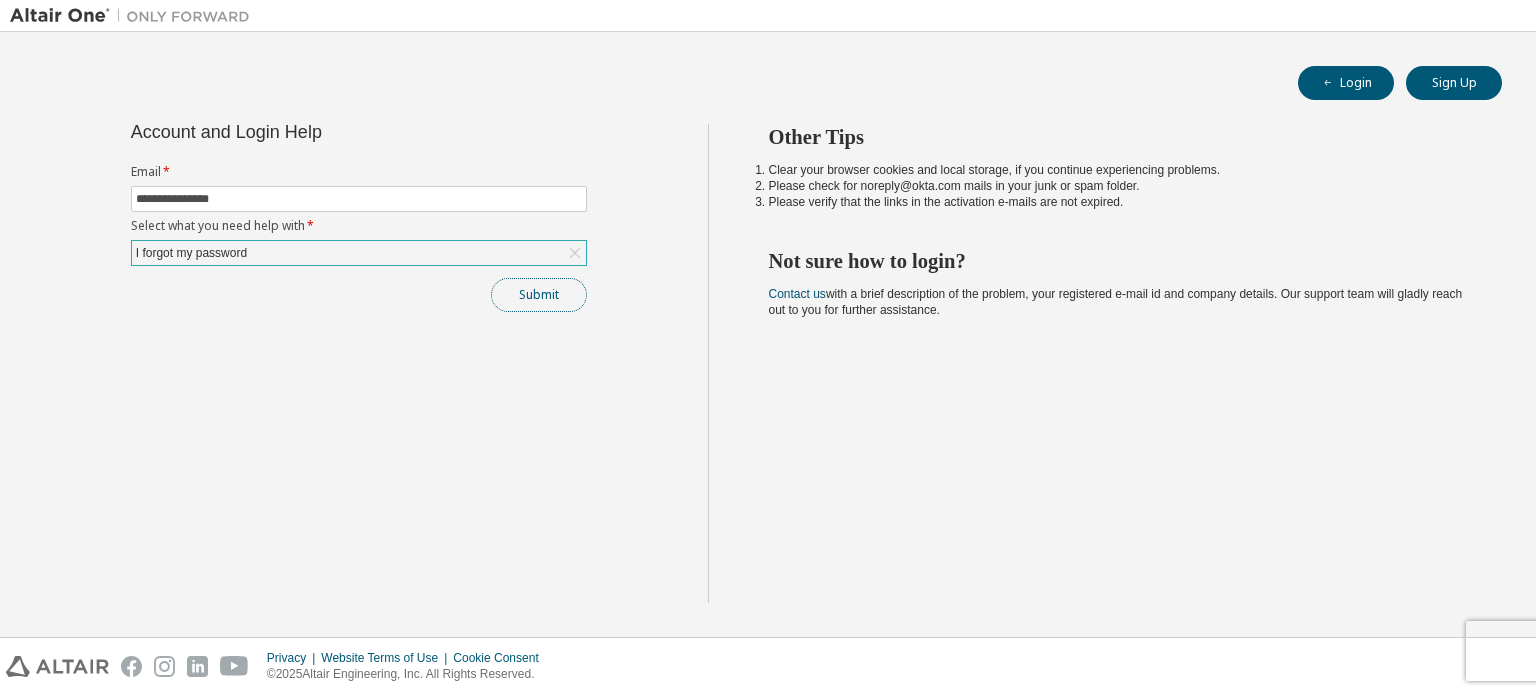 click on "Submit" at bounding box center (539, 295) 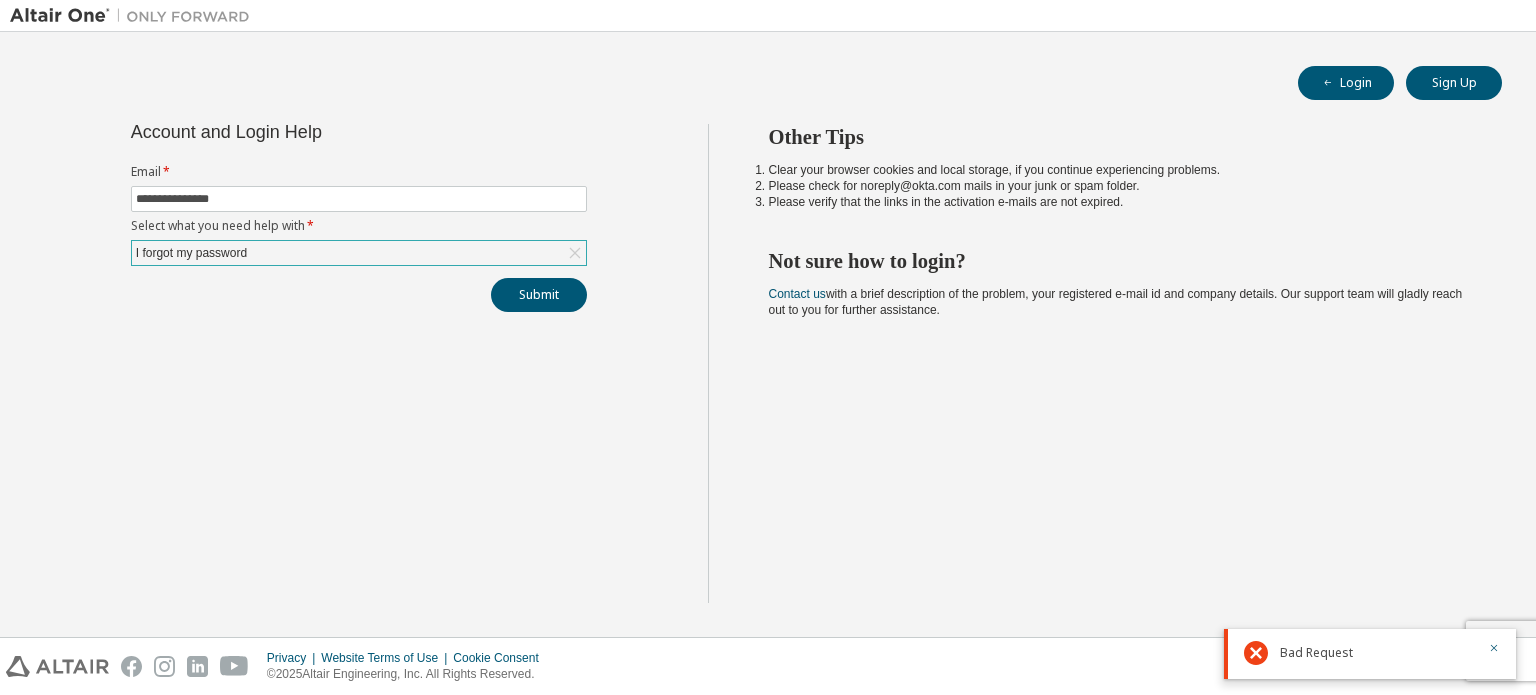 click on "I forgot my password" at bounding box center [359, 253] 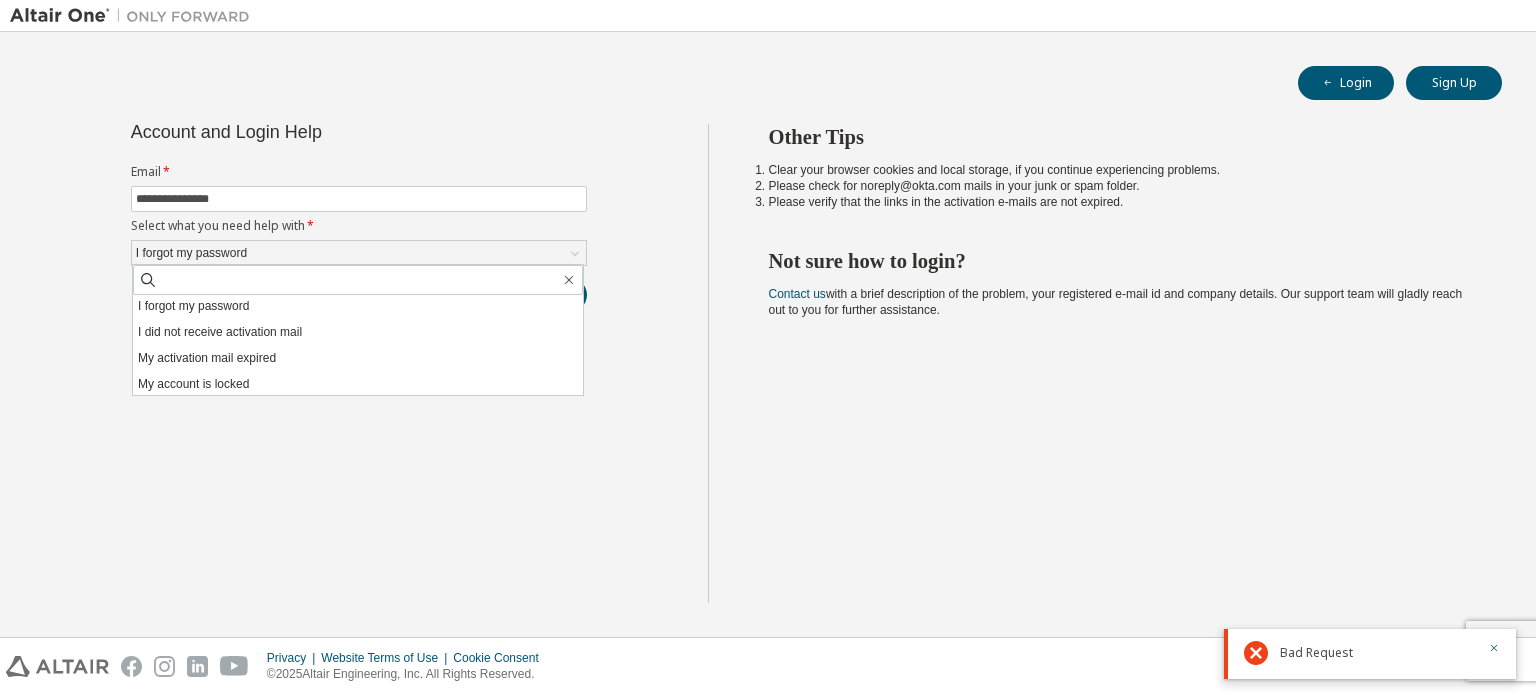 scroll, scrollTop: 0, scrollLeft: 0, axis: both 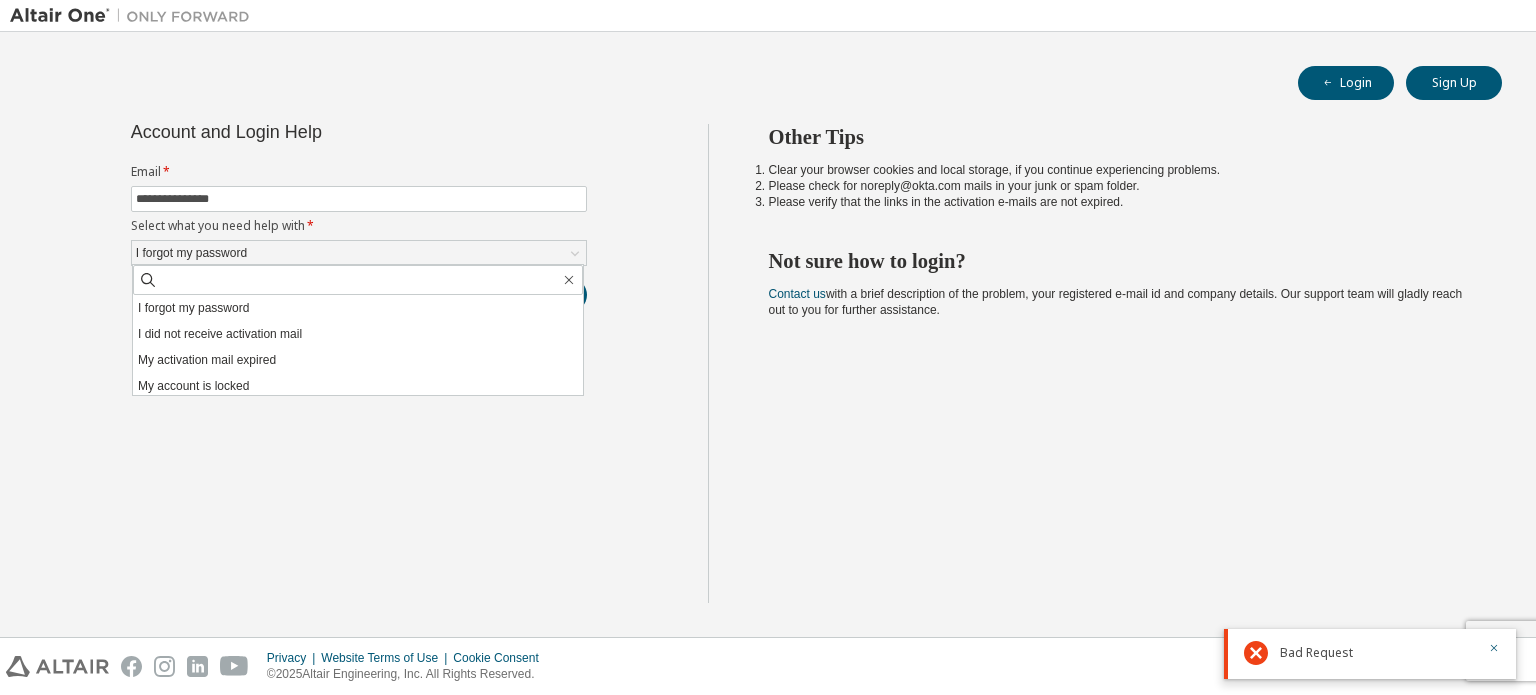 click on "**********" at bounding box center (359, 363) 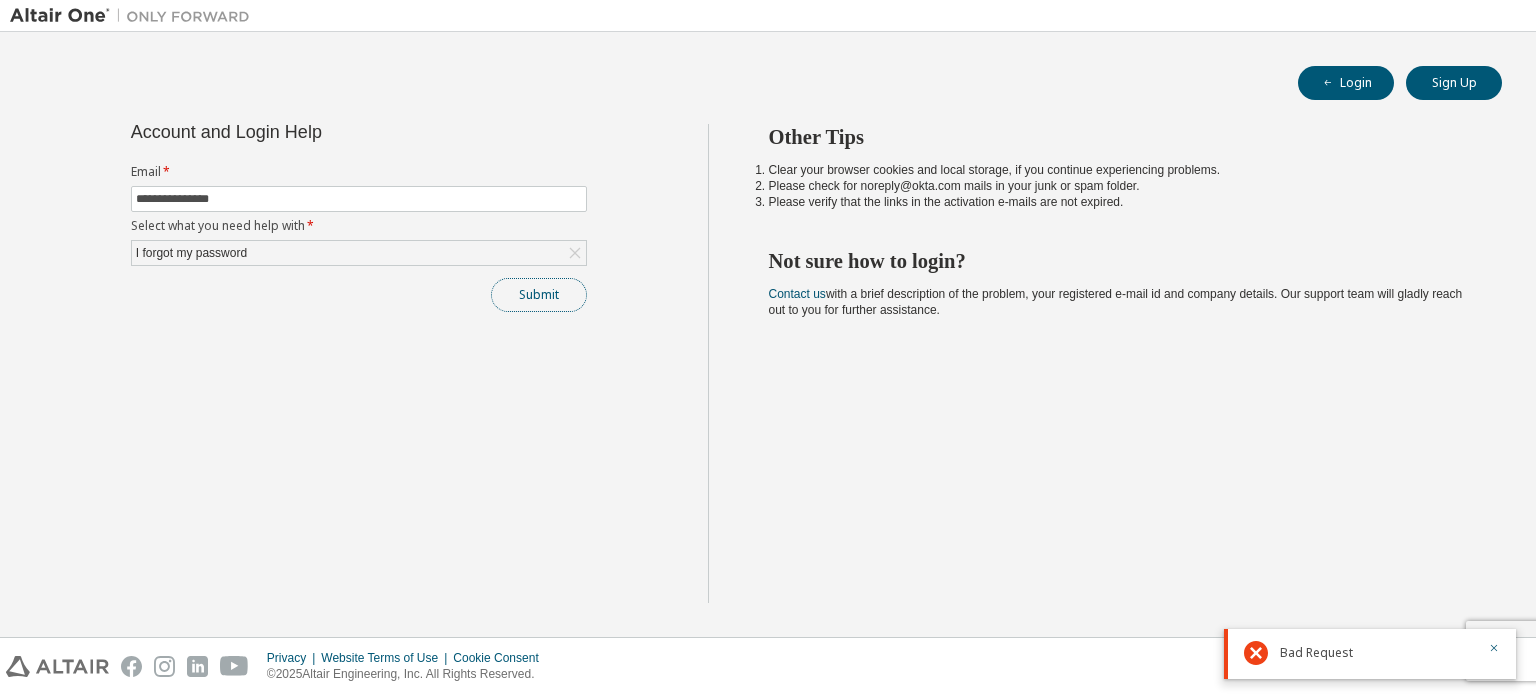 click on "Submit" at bounding box center (539, 295) 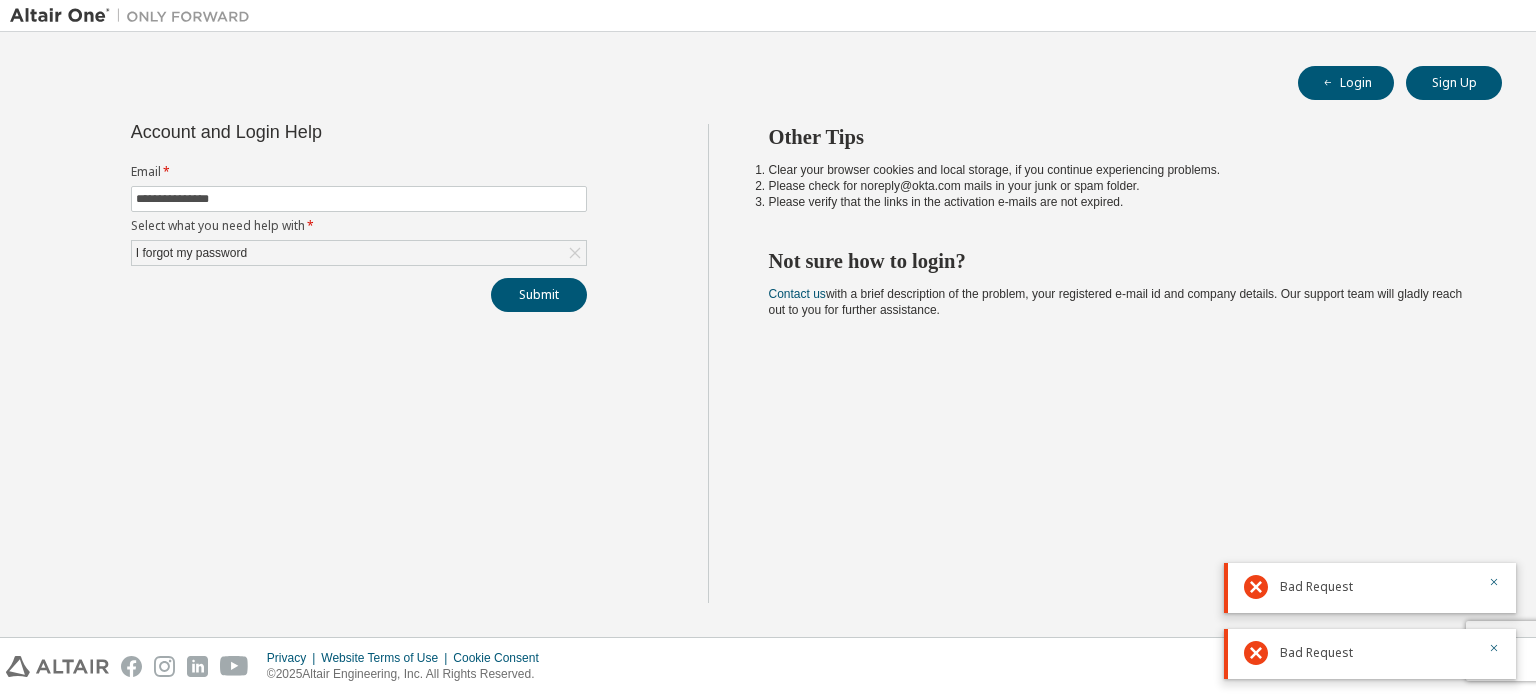 click on "Bad Request" at bounding box center (1370, 654) 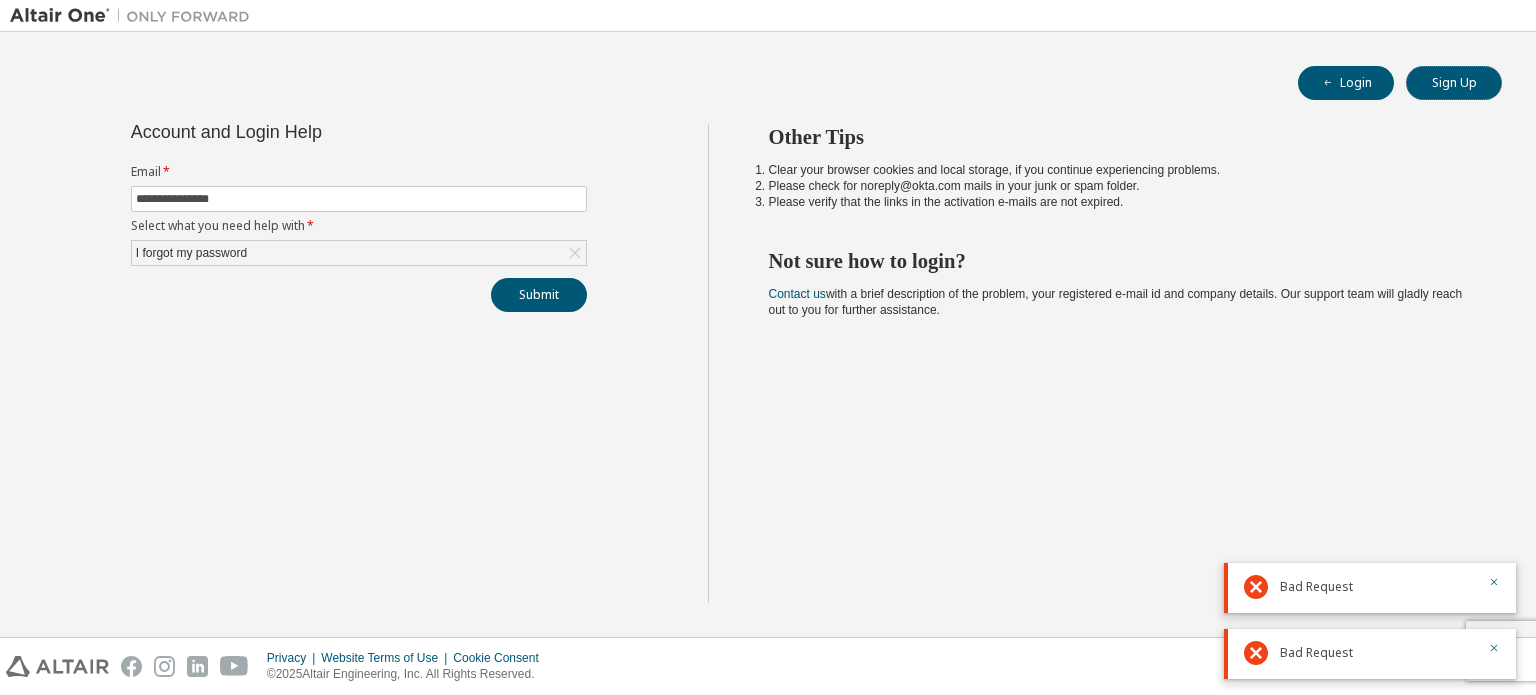 drag, startPoint x: 1459, startPoint y: 93, endPoint x: 1399, endPoint y: 117, distance: 64.62198 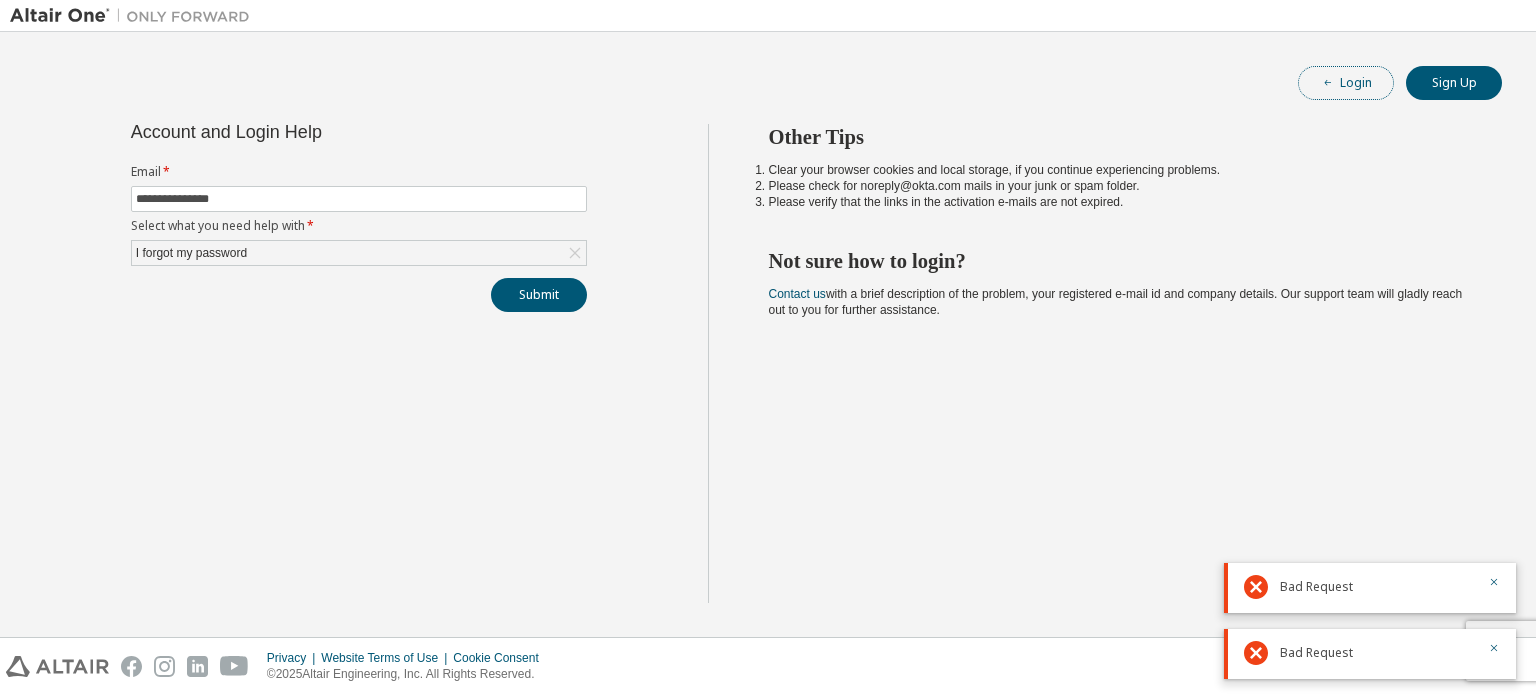 click on "Login" at bounding box center (1346, 83) 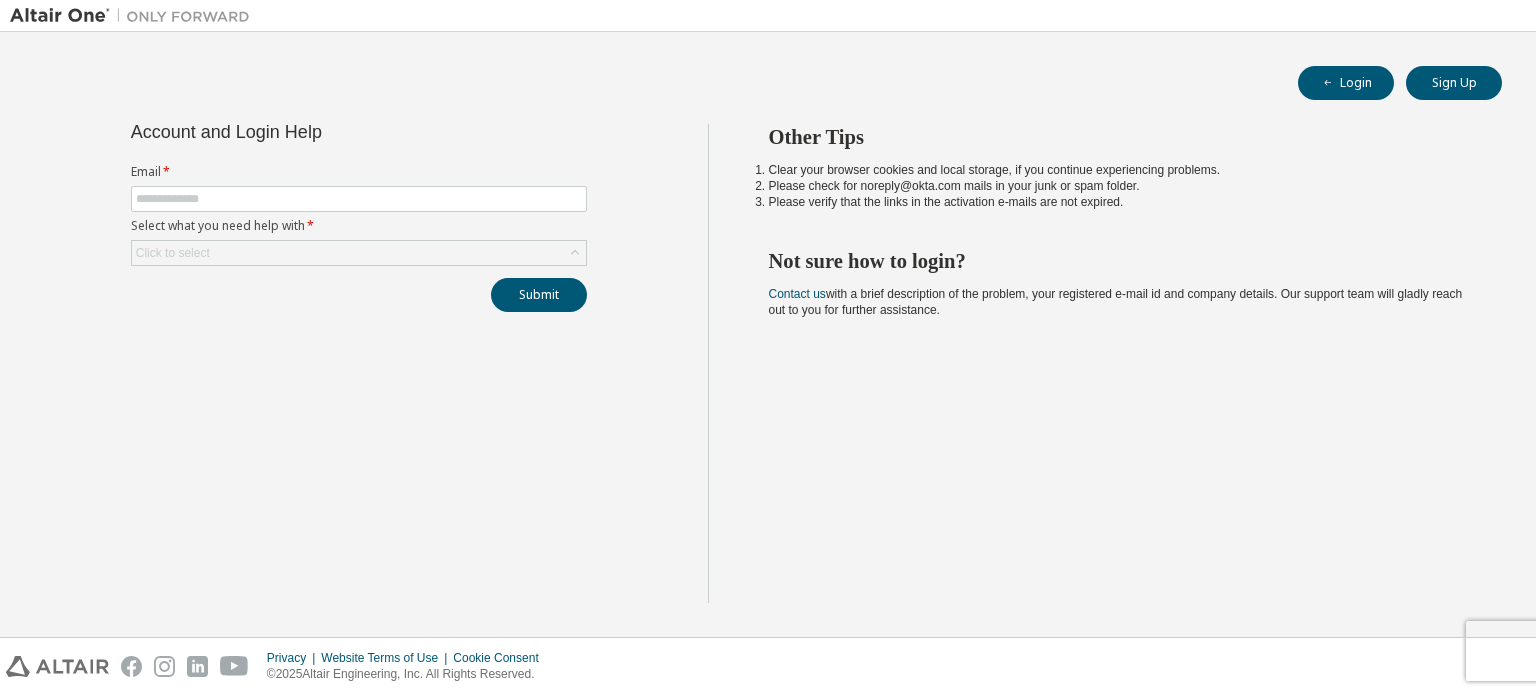 scroll, scrollTop: 0, scrollLeft: 0, axis: both 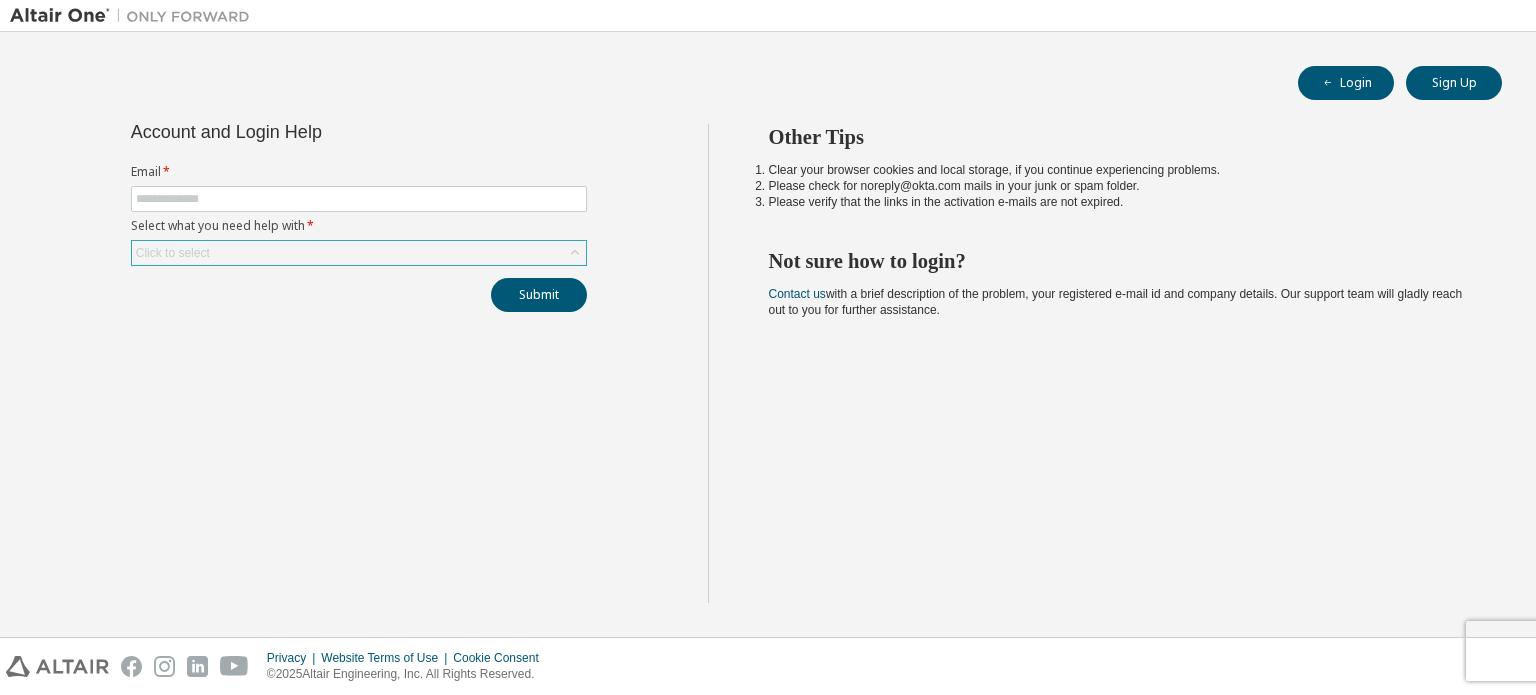 click on "Click to select" at bounding box center (359, 253) 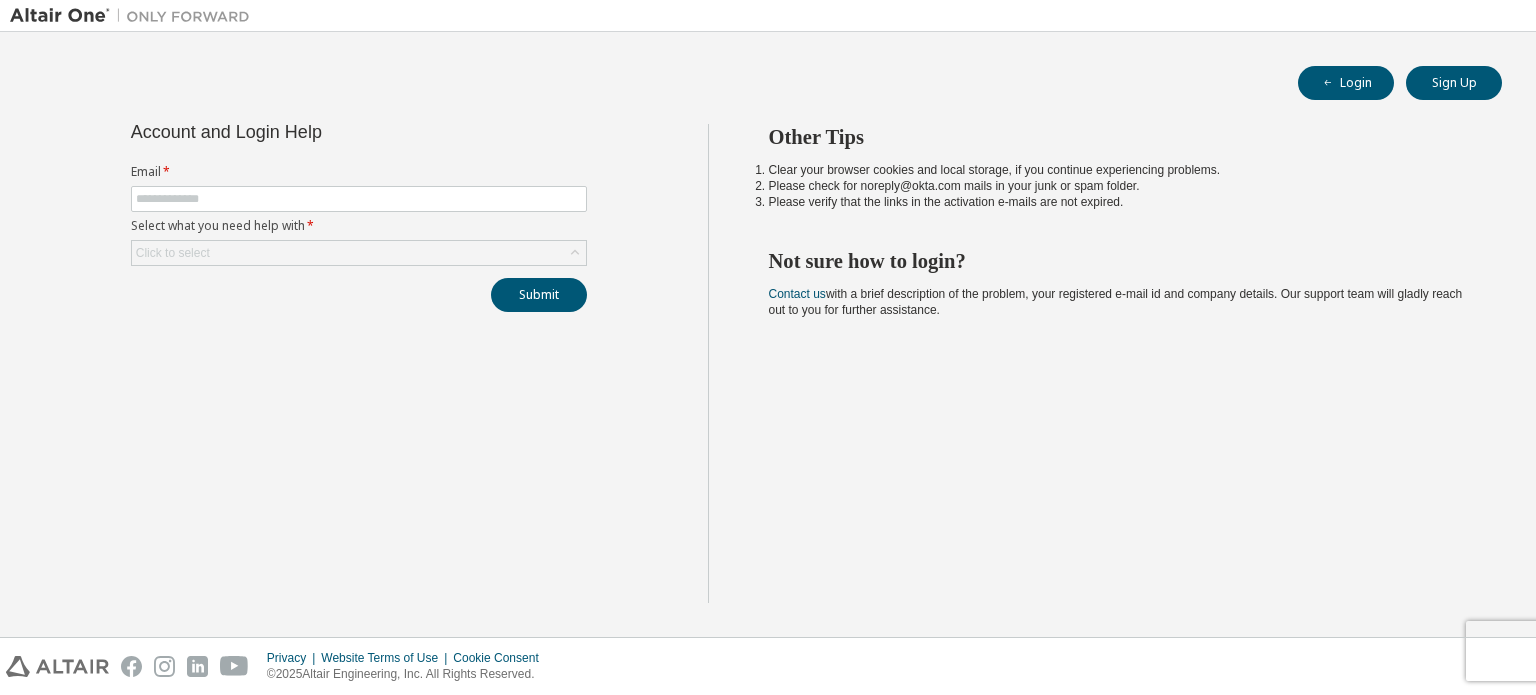click on "Other Tips" at bounding box center [1118, 137] 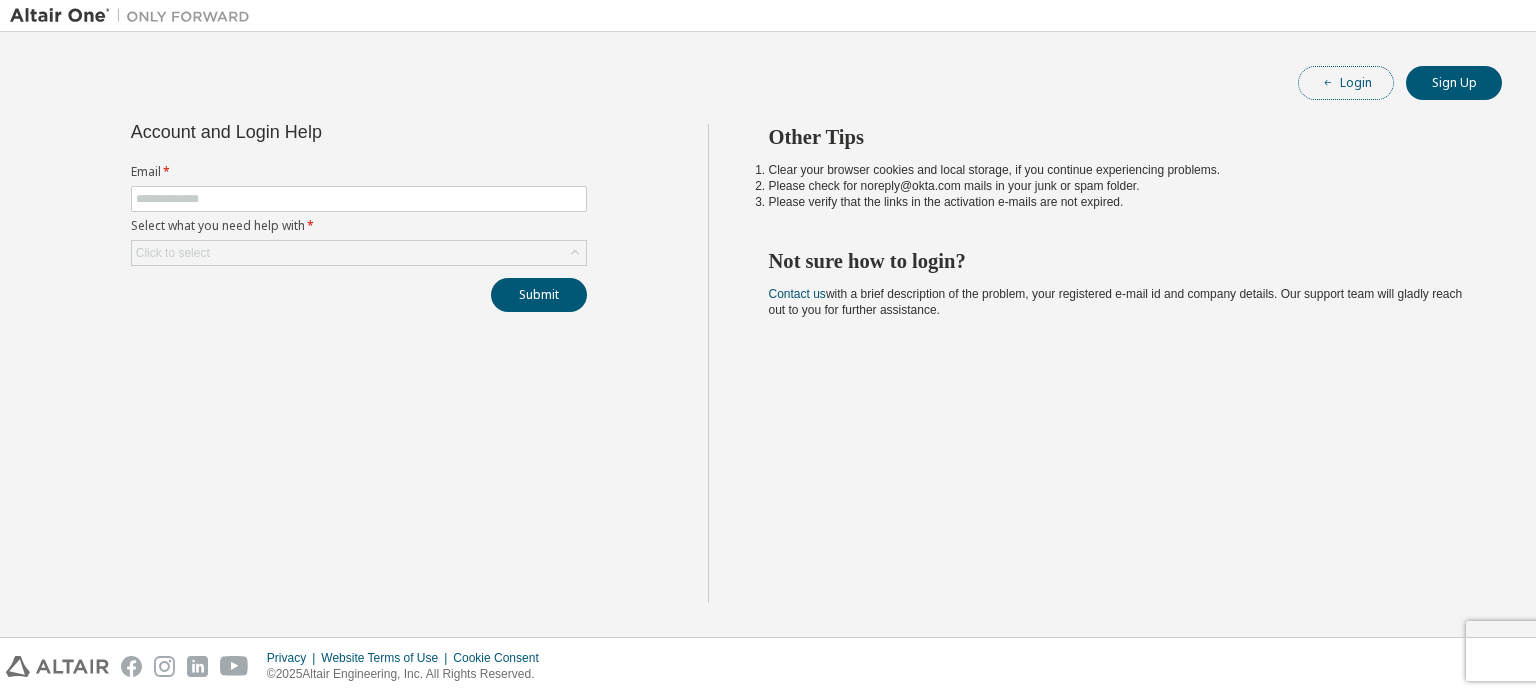 click at bounding box center (1328, 83) 